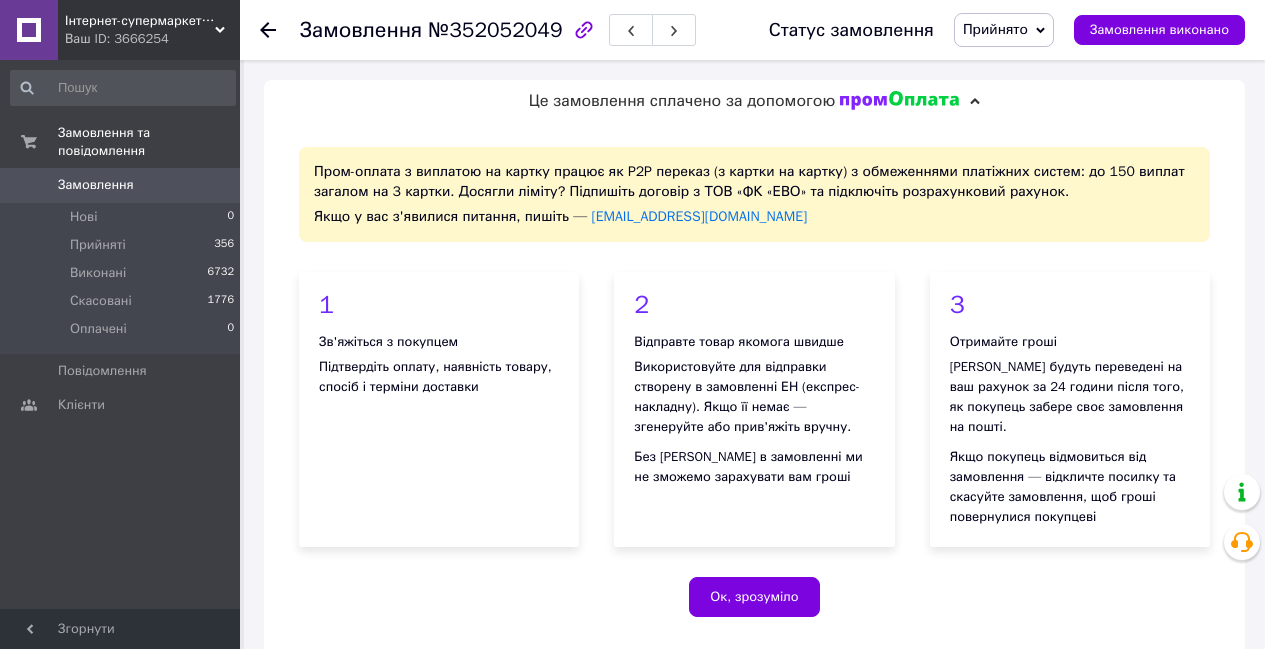 click on "Інтернет-супермаркет Оптоман" at bounding box center [140, 21] 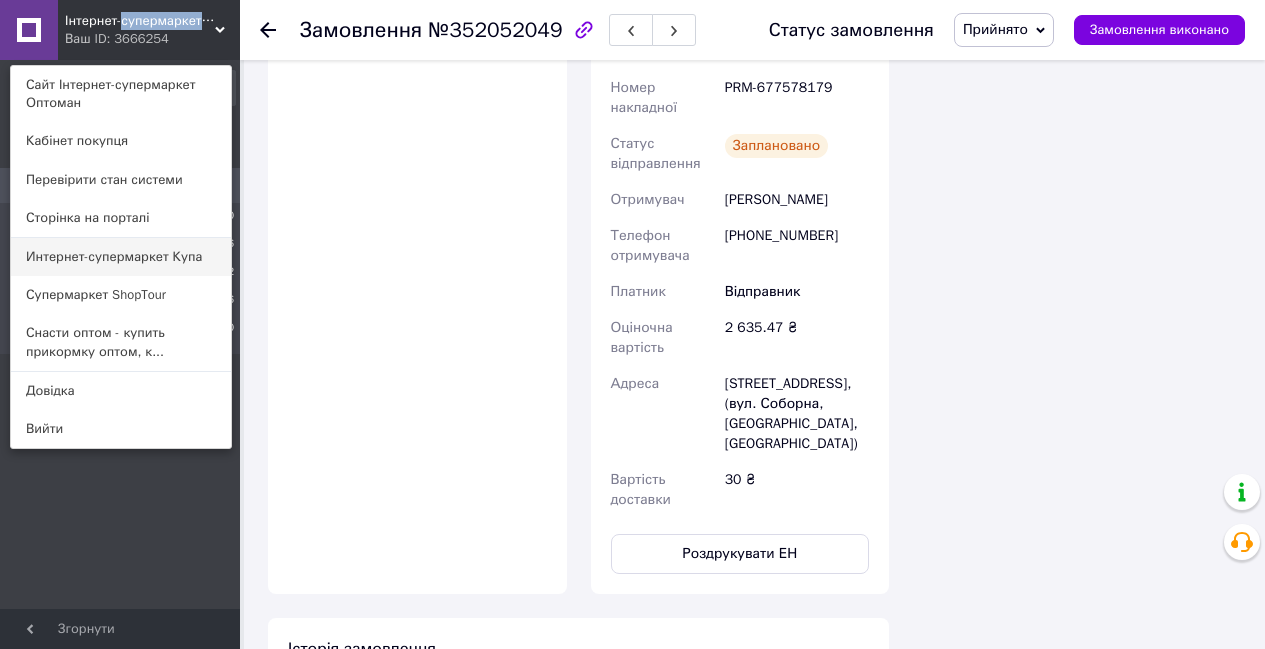 click on "Интернет-супермаркет Купа" at bounding box center (121, 257) 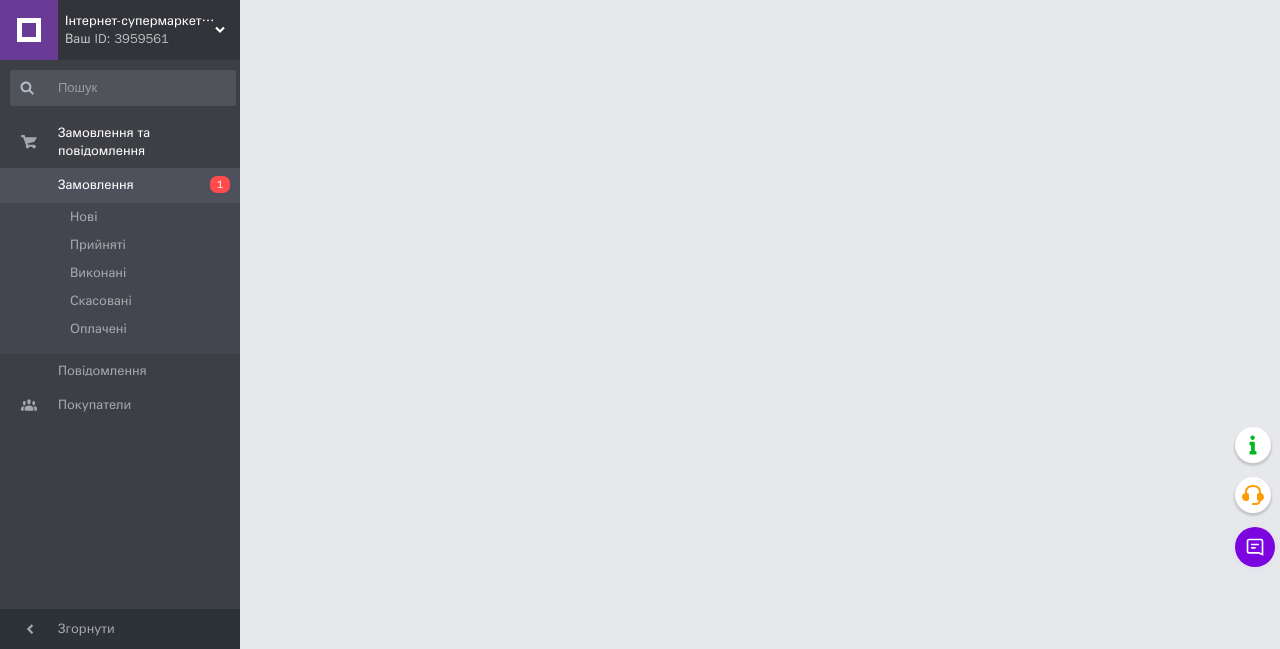 scroll, scrollTop: 0, scrollLeft: 0, axis: both 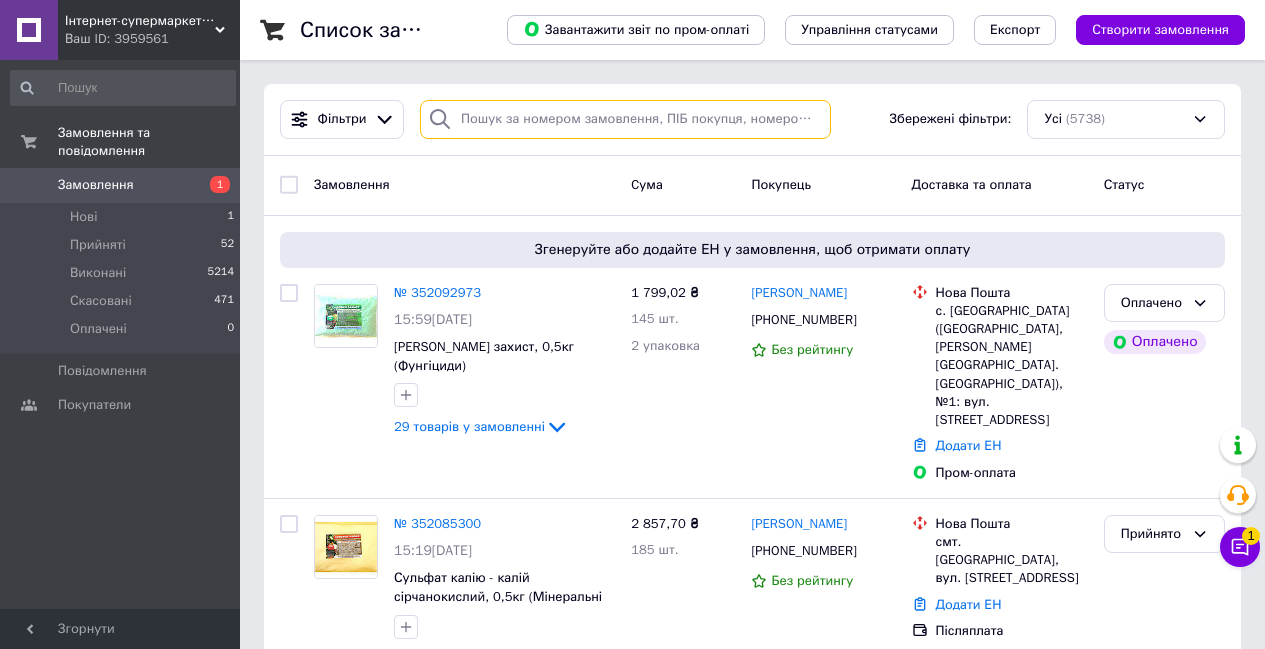 click at bounding box center (625, 119) 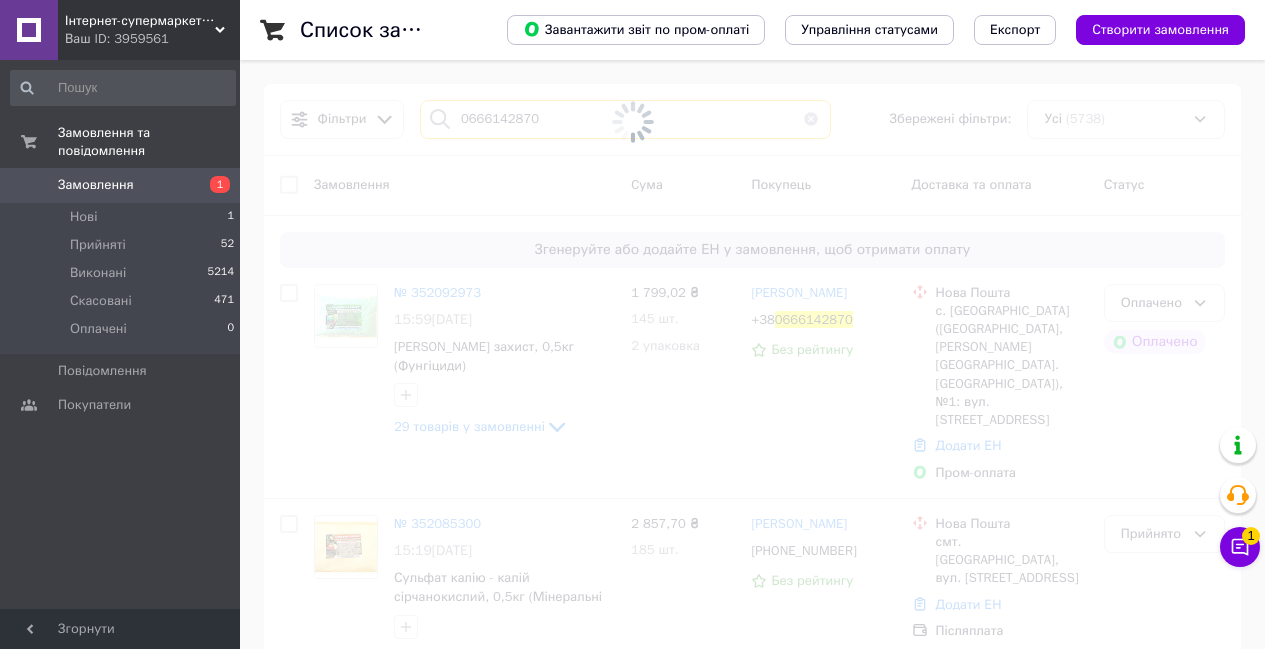 type on "0666142870" 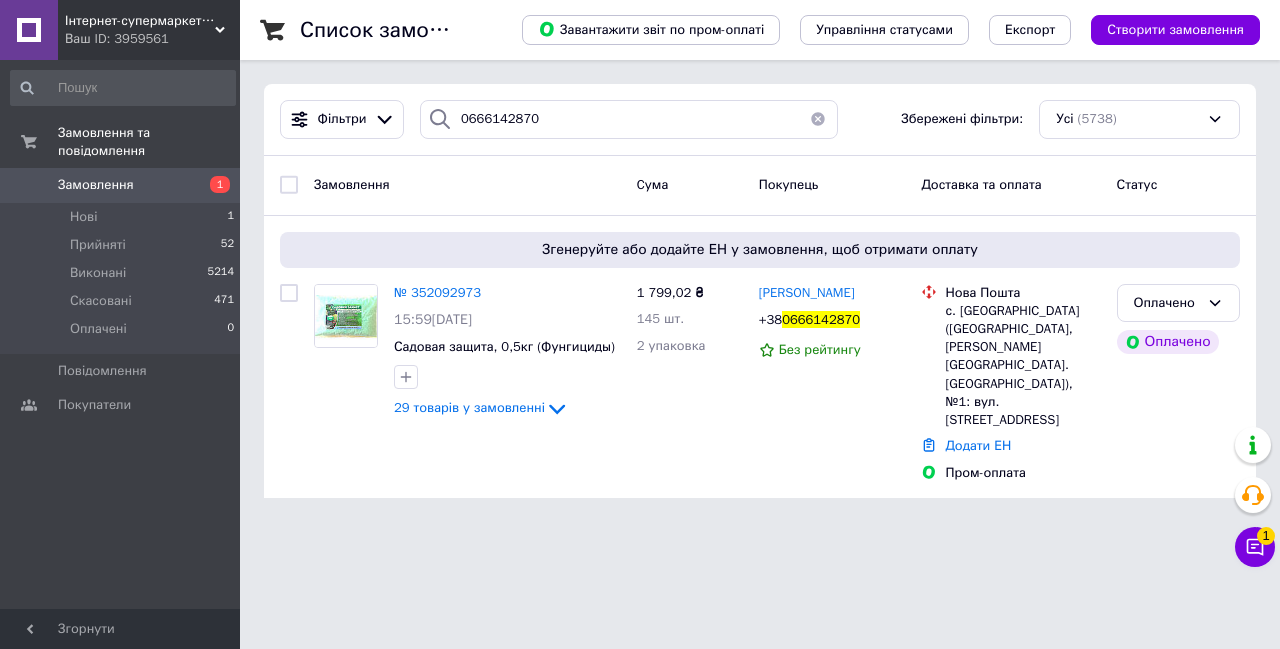 click 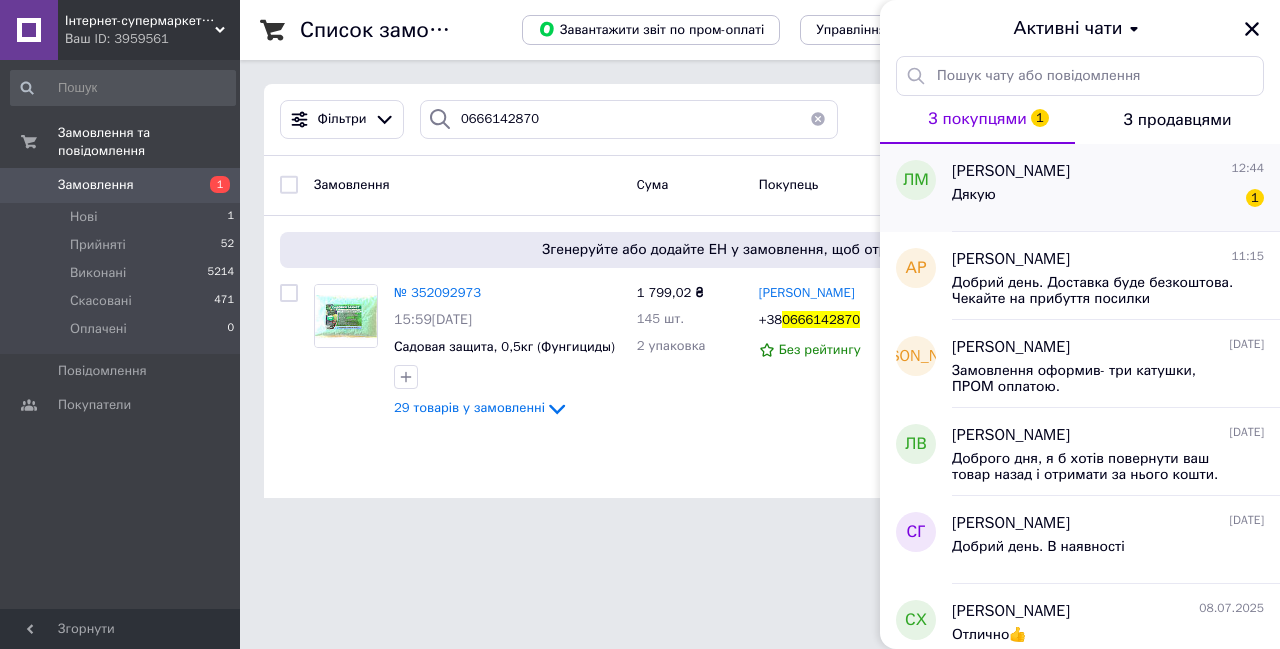 click on "[PERSON_NAME]" at bounding box center [1011, 171] 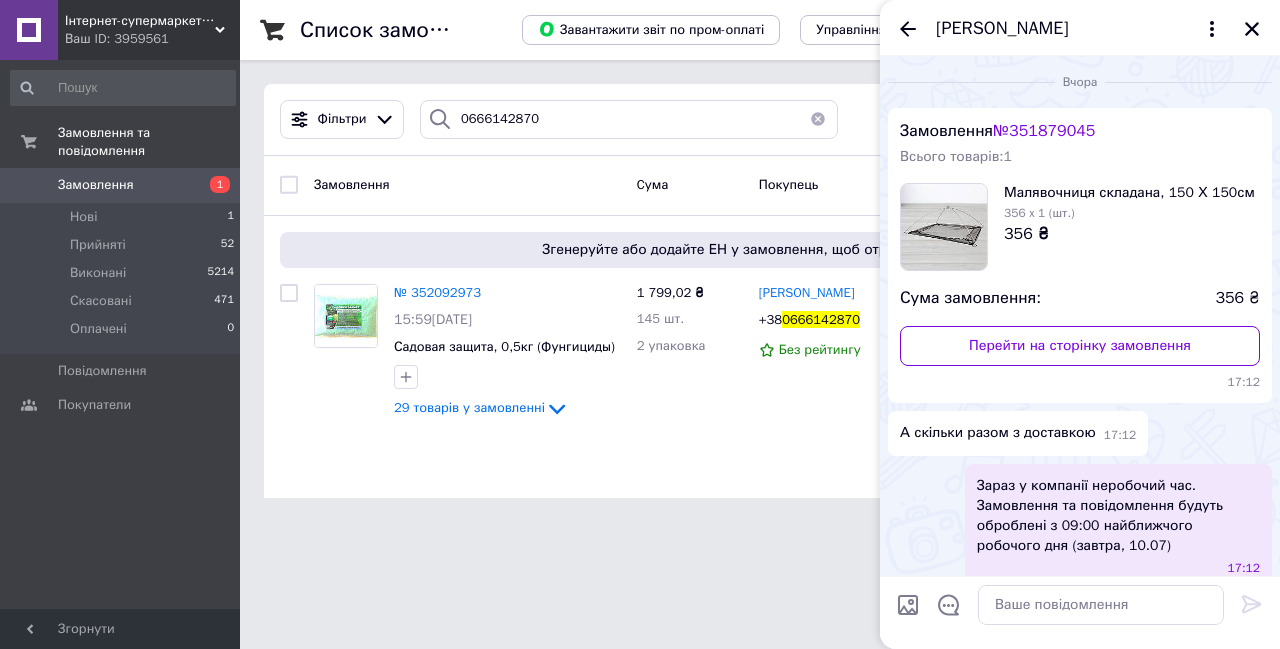 scroll, scrollTop: 665, scrollLeft: 0, axis: vertical 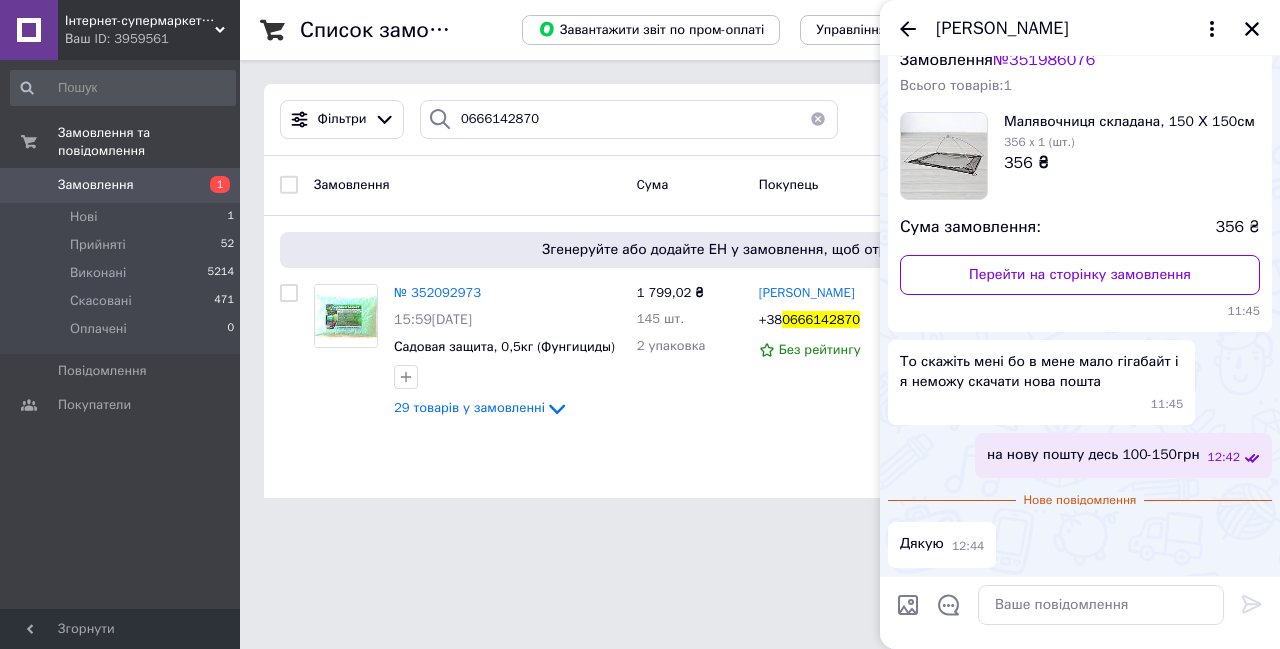 click on "Інтернет-супермаркет Купа Ваш ID: 3959561 Сайт Інтернет-супермаркет Купа Кабінет покупця Перевірити стан системи Сторінка на порталі Супермаркет ShopTour Снасти оптом - купить прикормку оптом, к... Интернет-супермаркет Оптоман Довідка Вийти Замовлення та повідомлення Замовлення 1 Нові 1 Прийняті 52 Виконані 5214 Скасовані 471 Оплачені 0 Повідомлення 0 Покупатели Згорнути
Список замовлень   Завантажити звіт по пром-оплаті Управління статусами Експорт Створити замовлення Фільтри 0666142870 Збережені фільтри: 1" at bounding box center [640, 261] 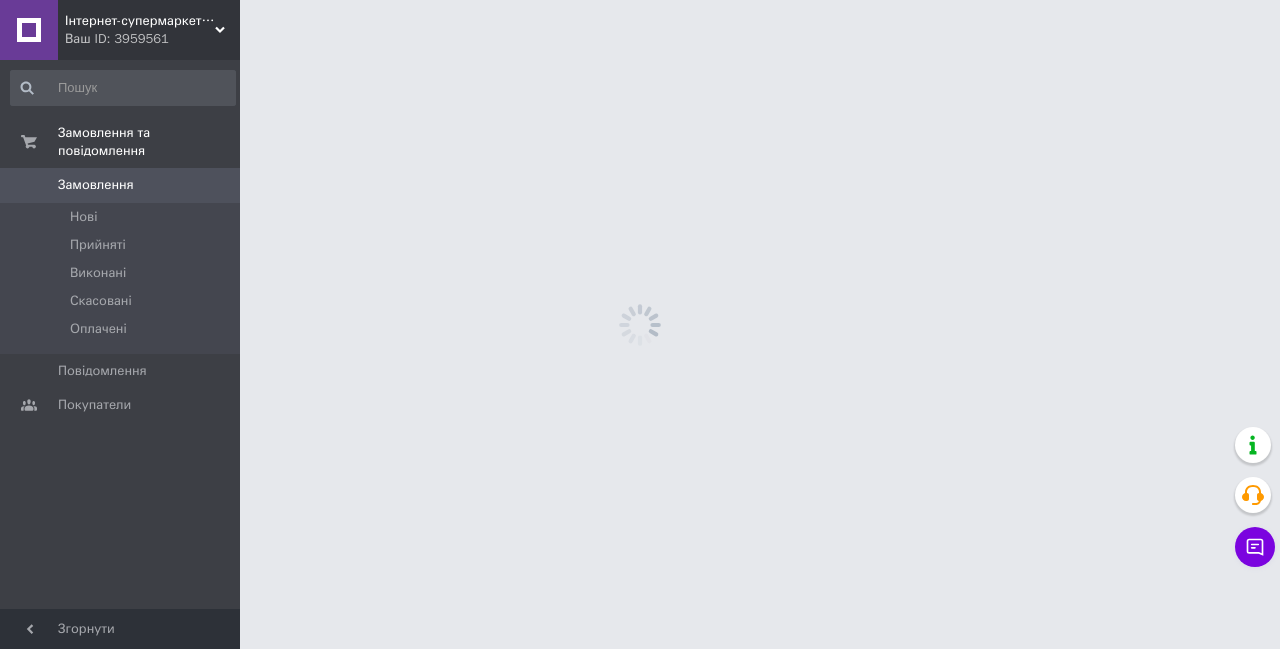 scroll, scrollTop: 0, scrollLeft: 0, axis: both 